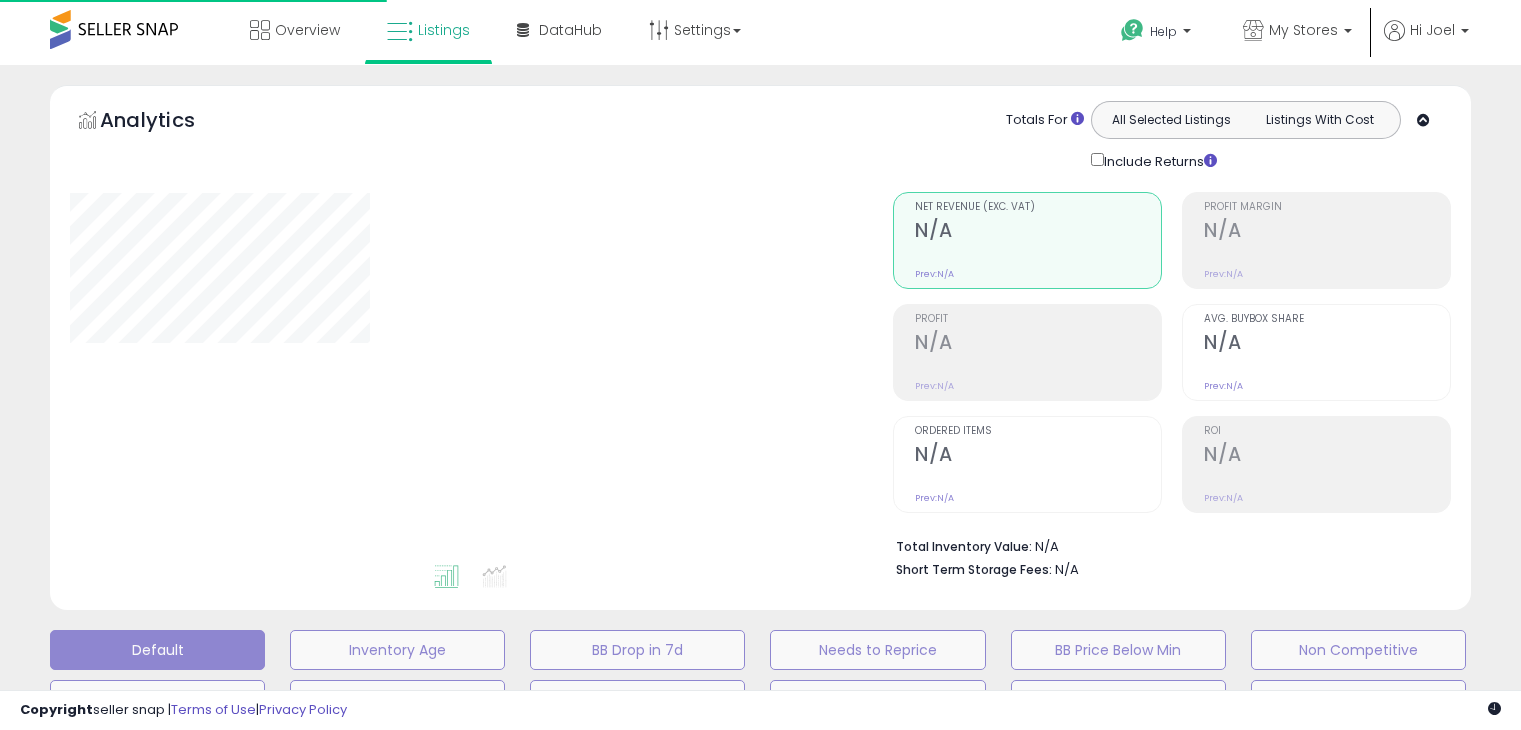 type on "*********" 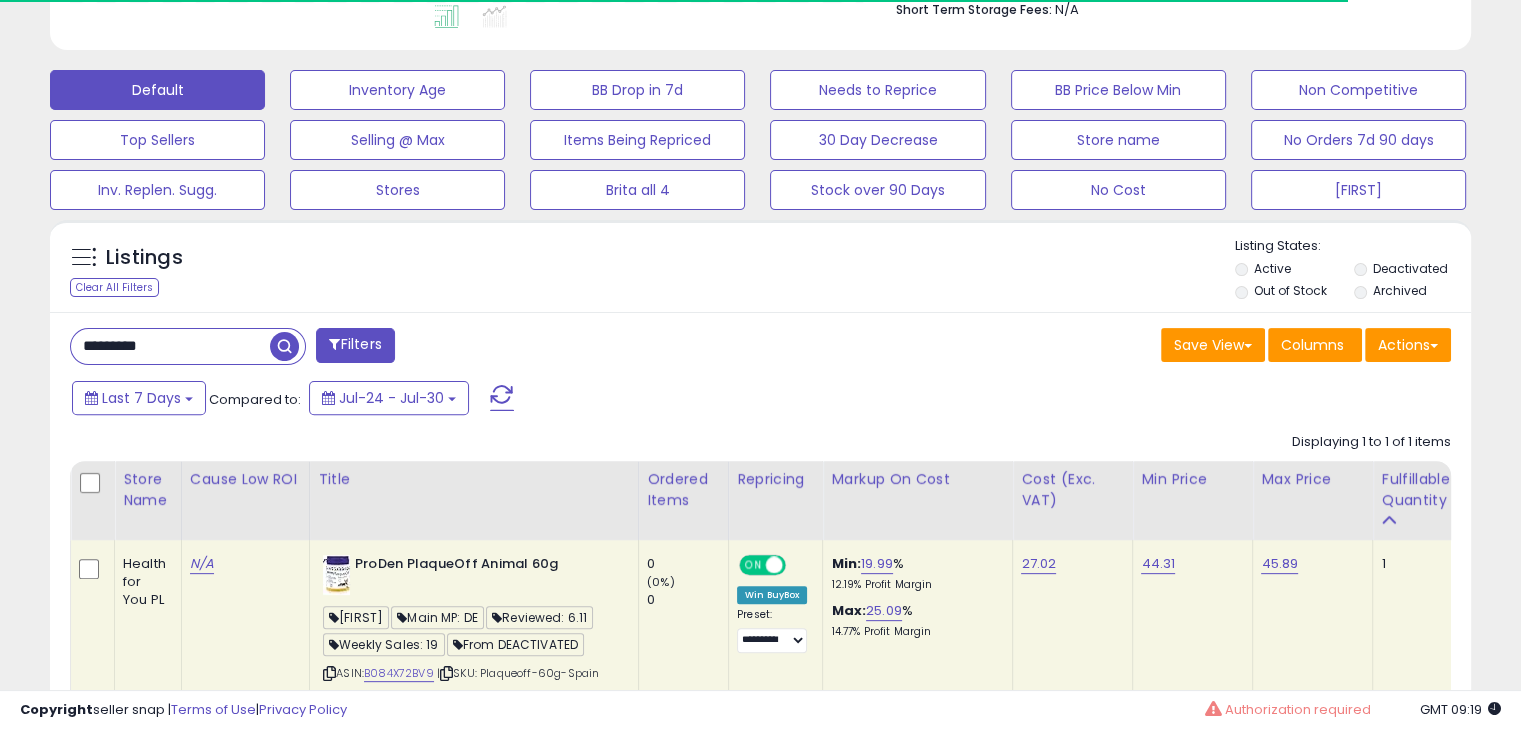 scroll, scrollTop: 420, scrollLeft: 0, axis: vertical 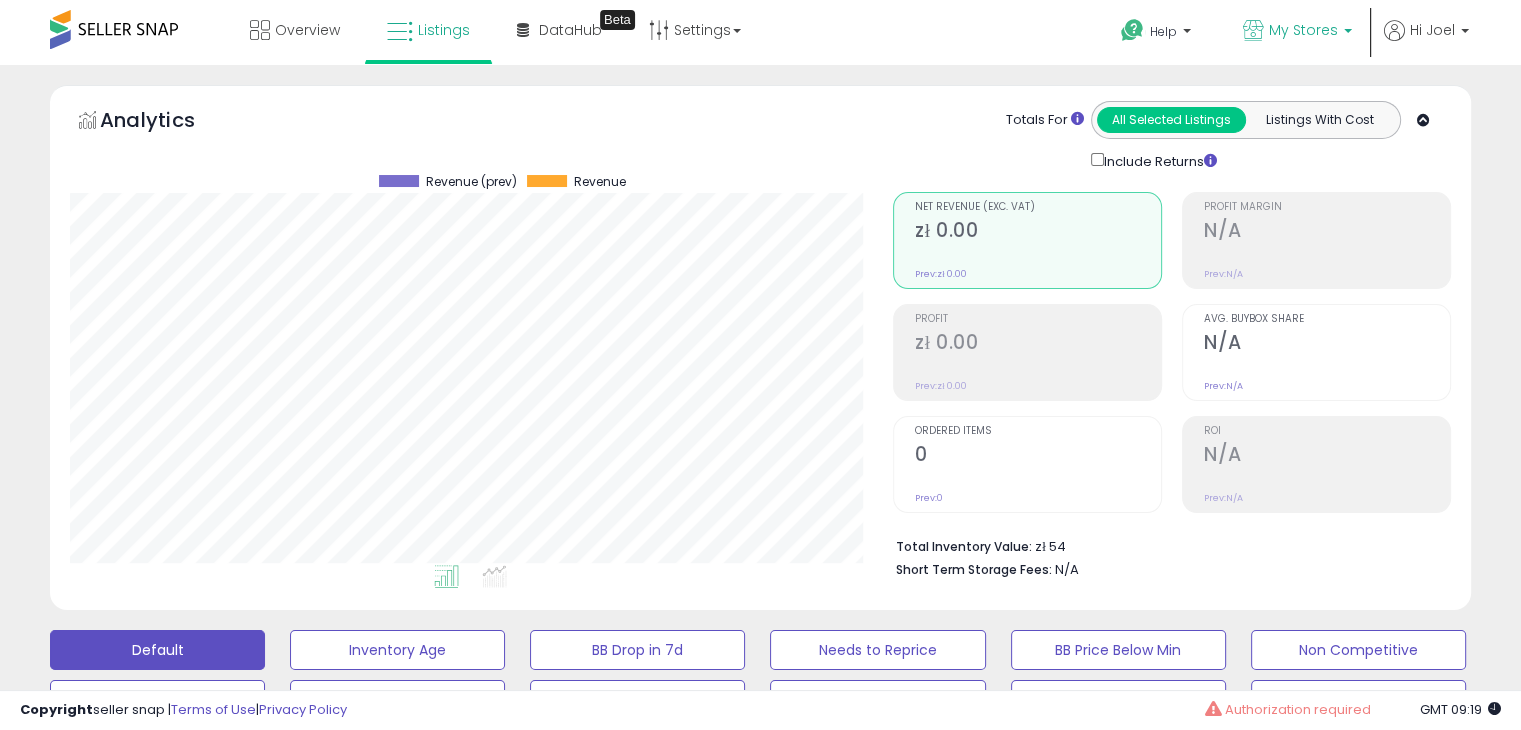 click on "My Stores" at bounding box center (1303, 30) 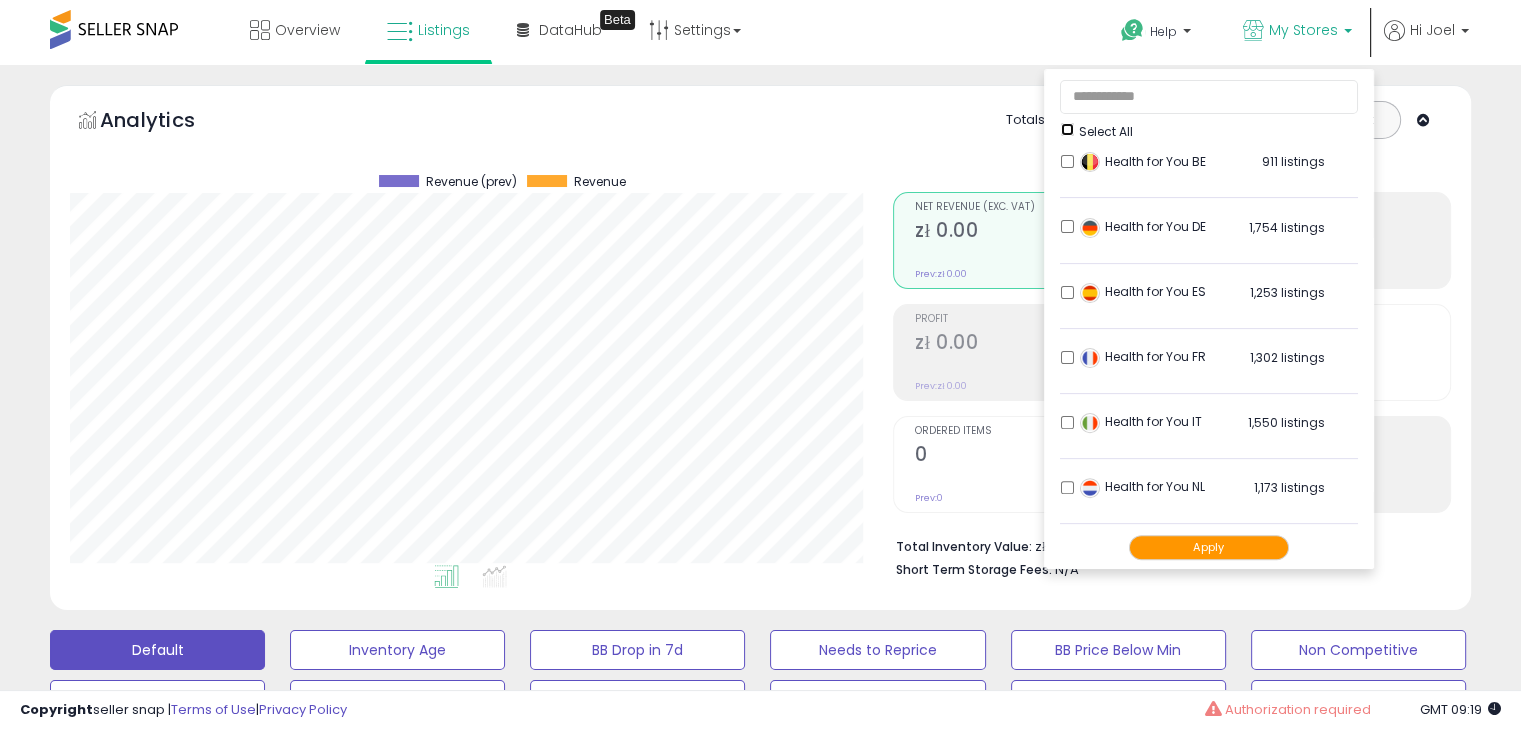 scroll, scrollTop: 800, scrollLeft: 0, axis: vertical 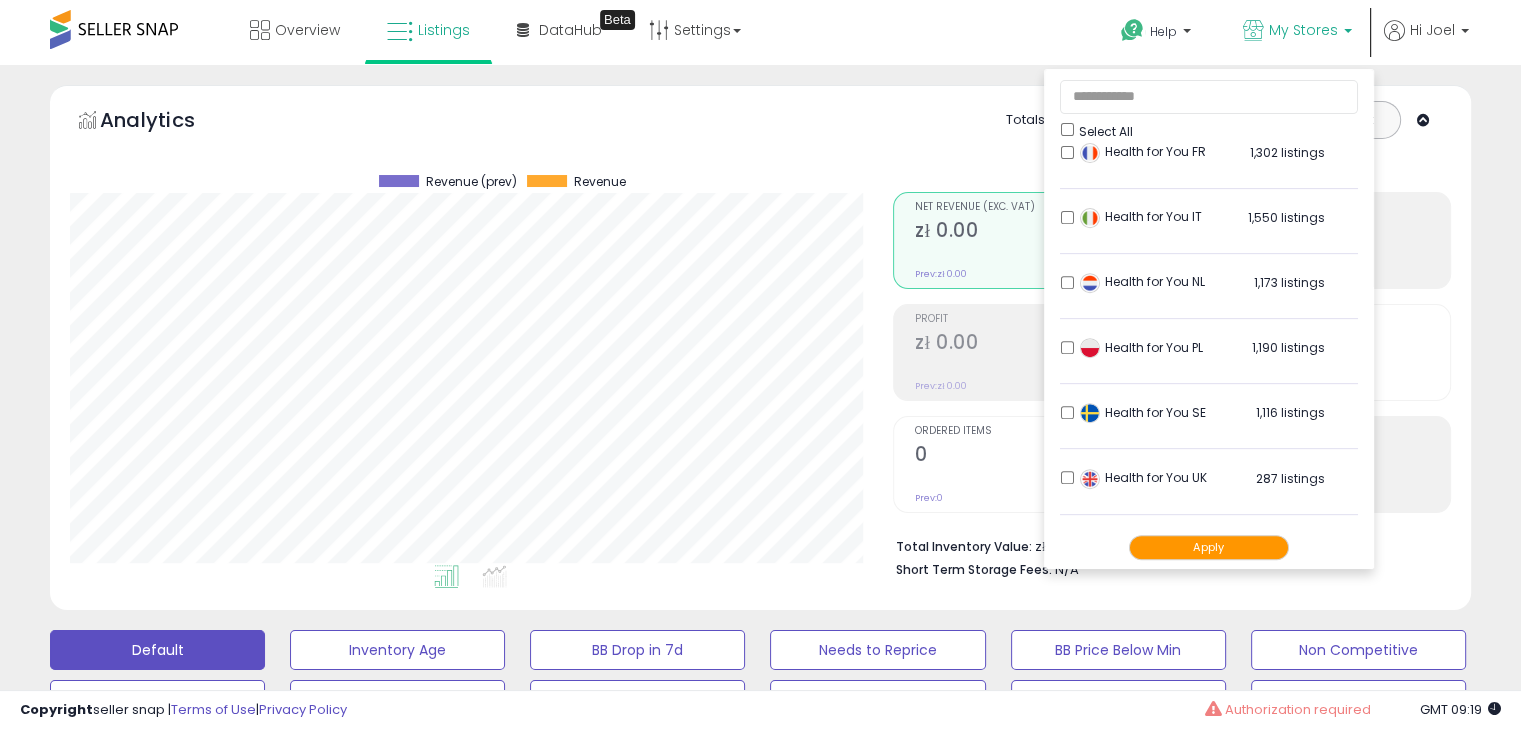 click on "Apply" at bounding box center (1209, 547) 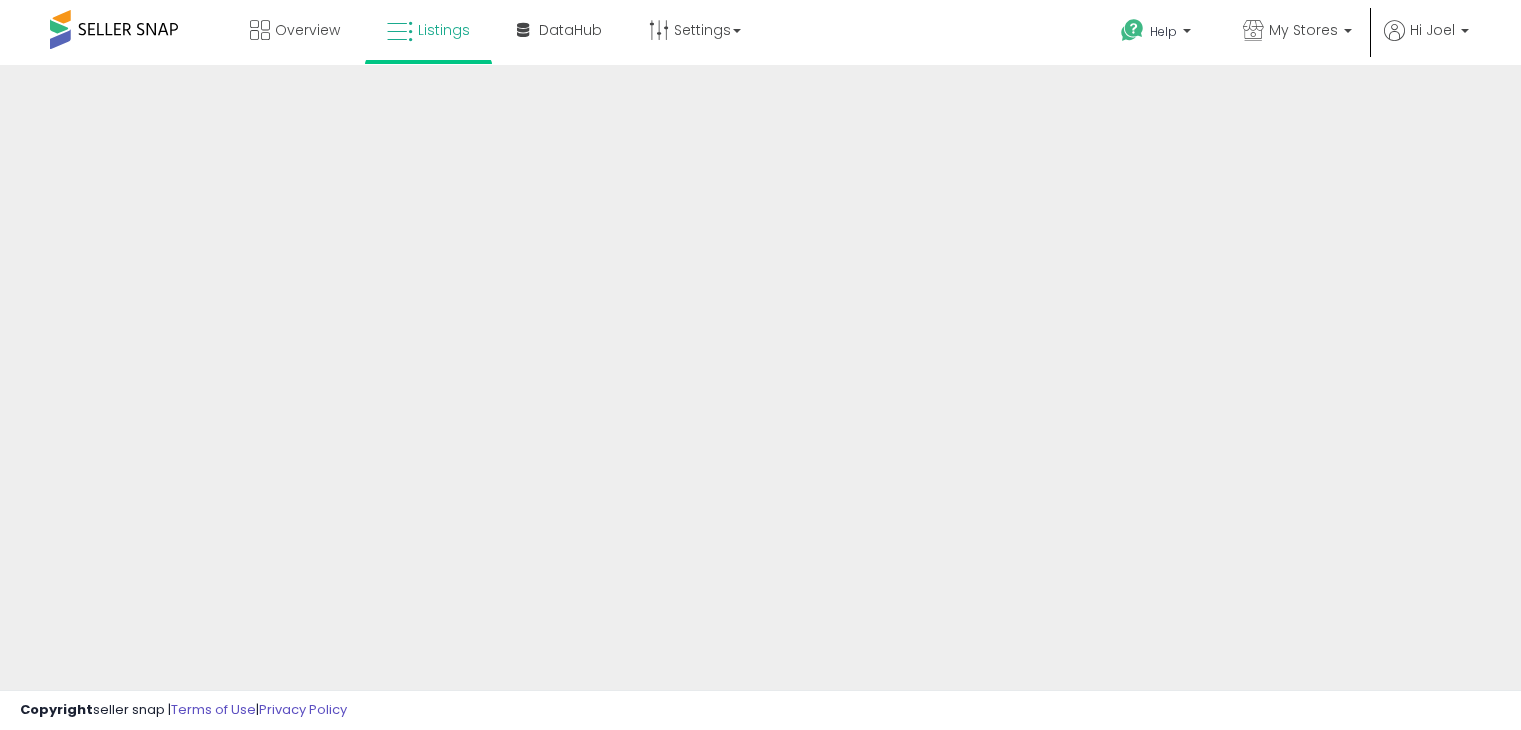 scroll, scrollTop: 0, scrollLeft: 0, axis: both 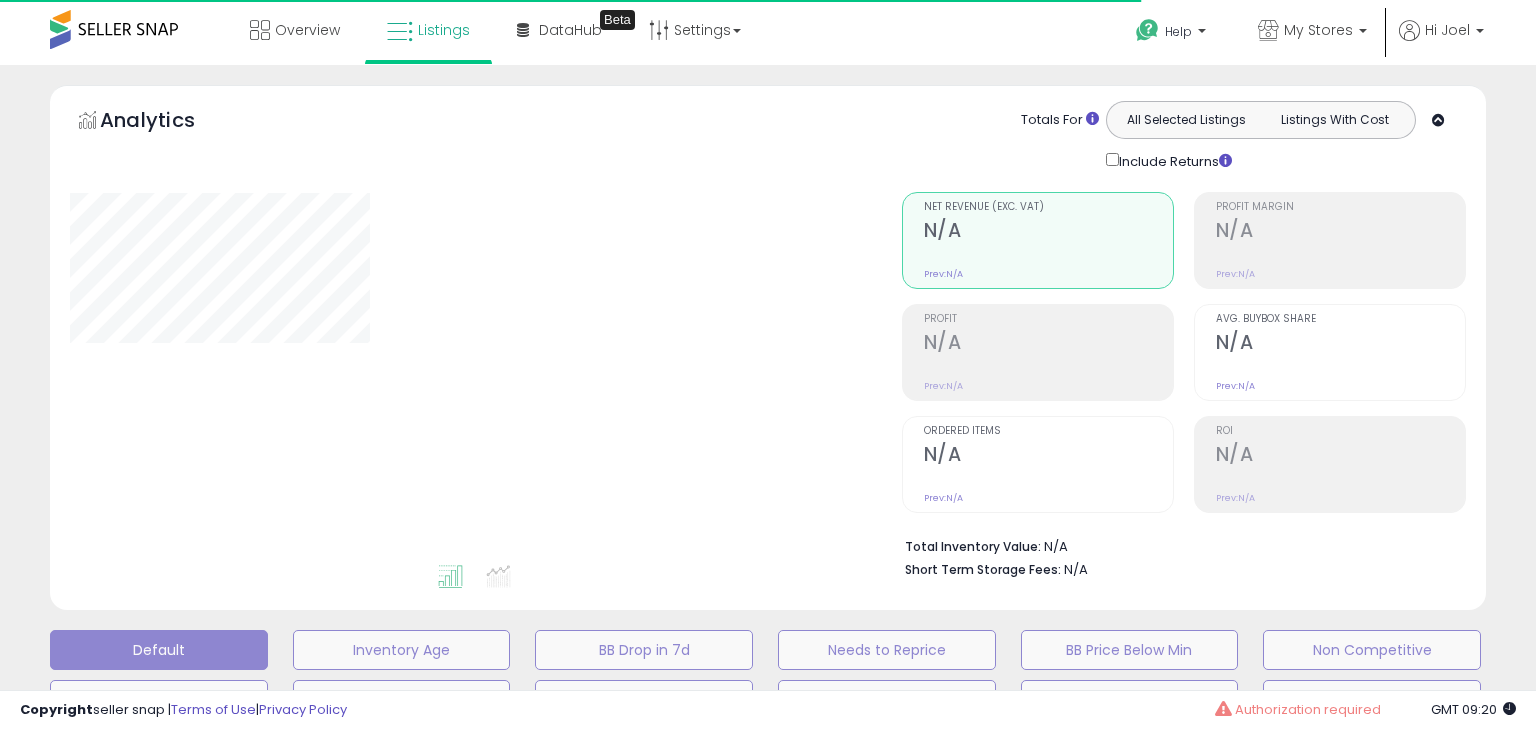 type on "*********" 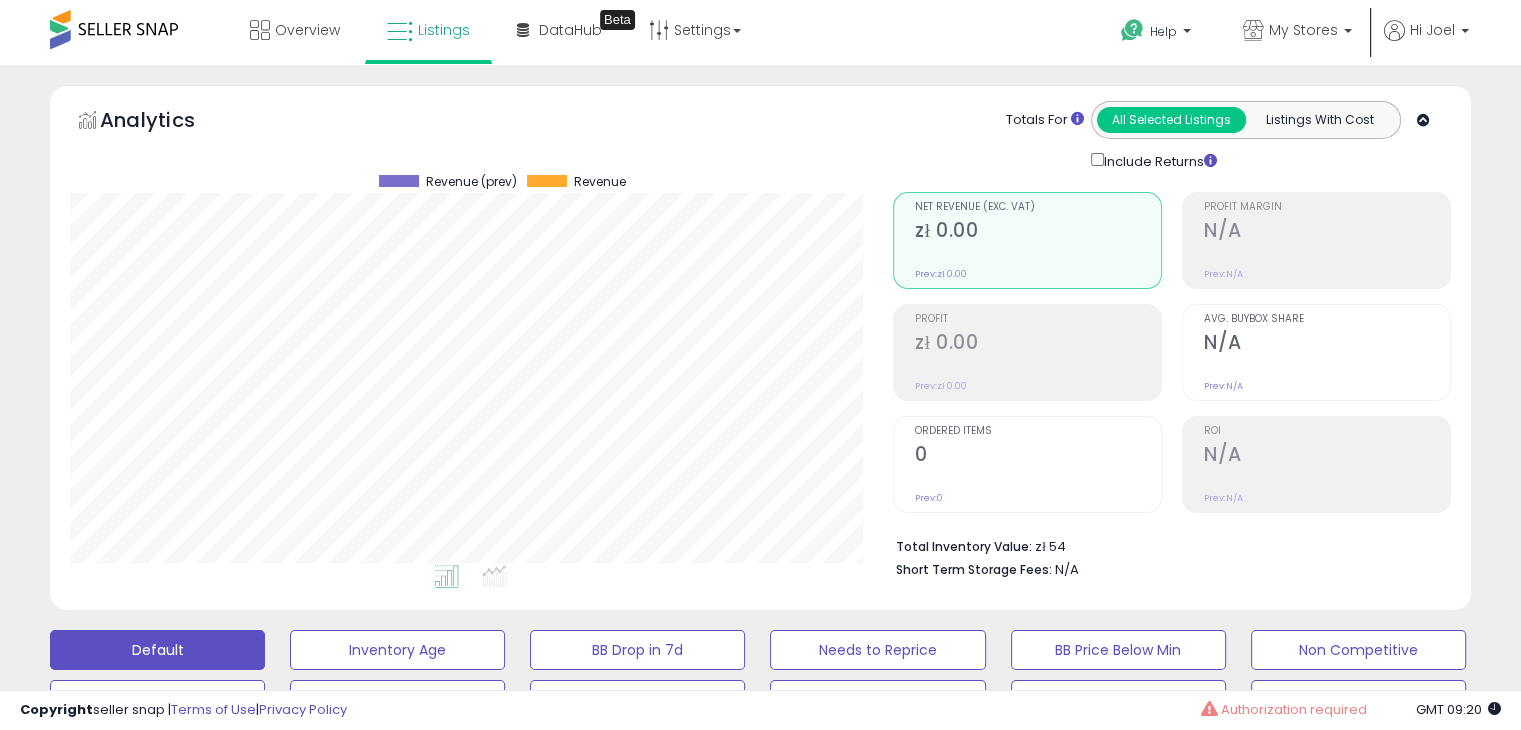 scroll, scrollTop: 999589, scrollLeft: 999176, axis: both 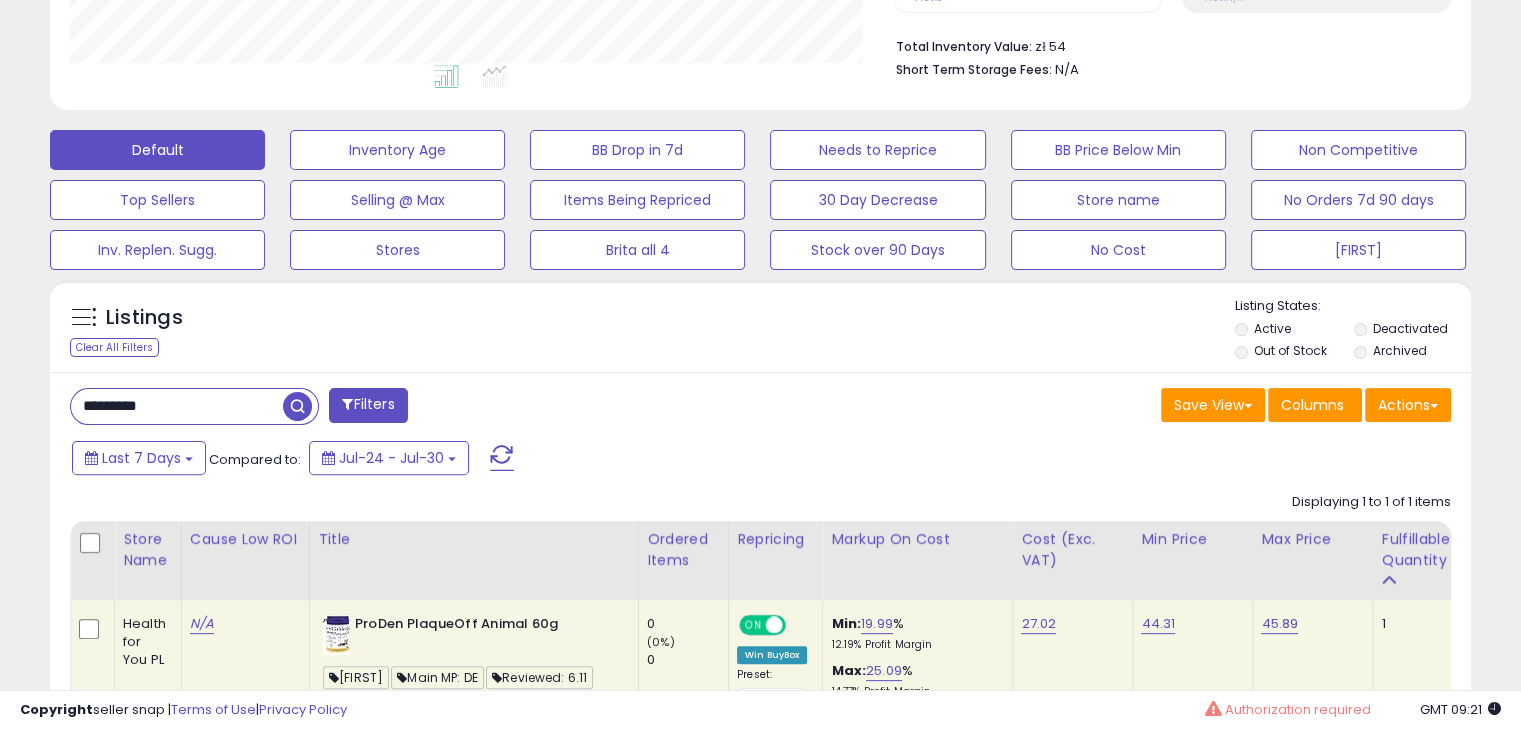 click on "*********" at bounding box center [177, 406] 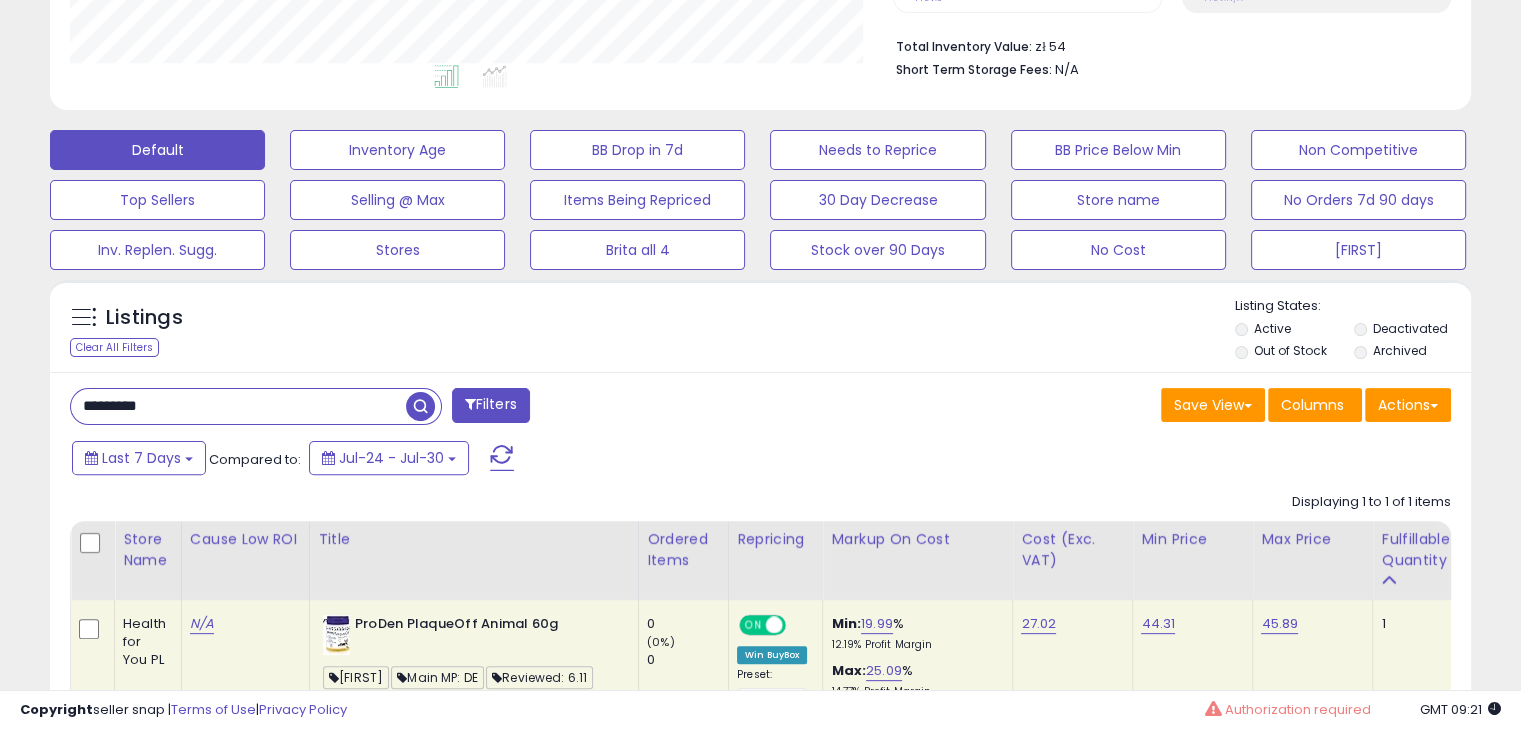 paste on "*" 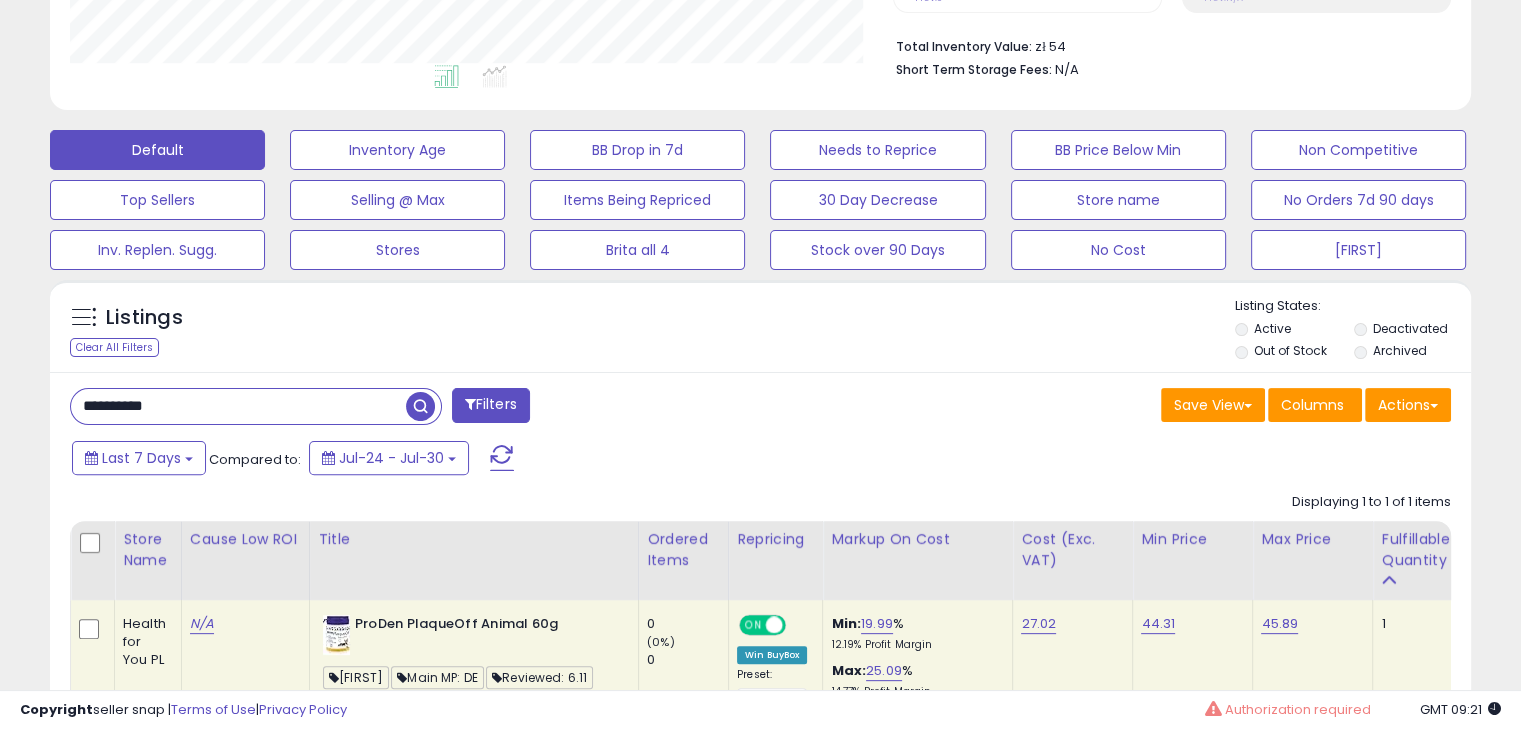 type on "**********" 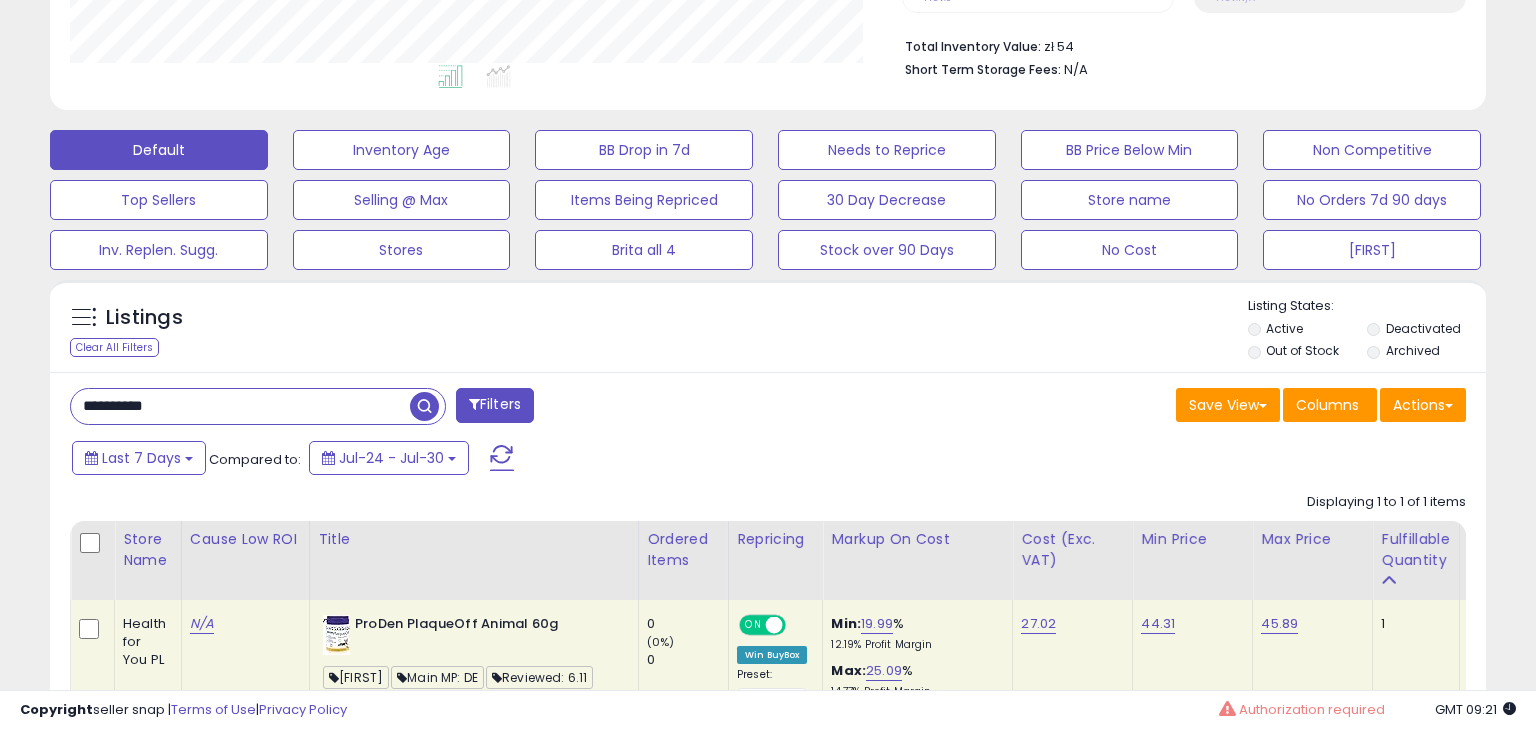 scroll, scrollTop: 999589, scrollLeft: 999168, axis: both 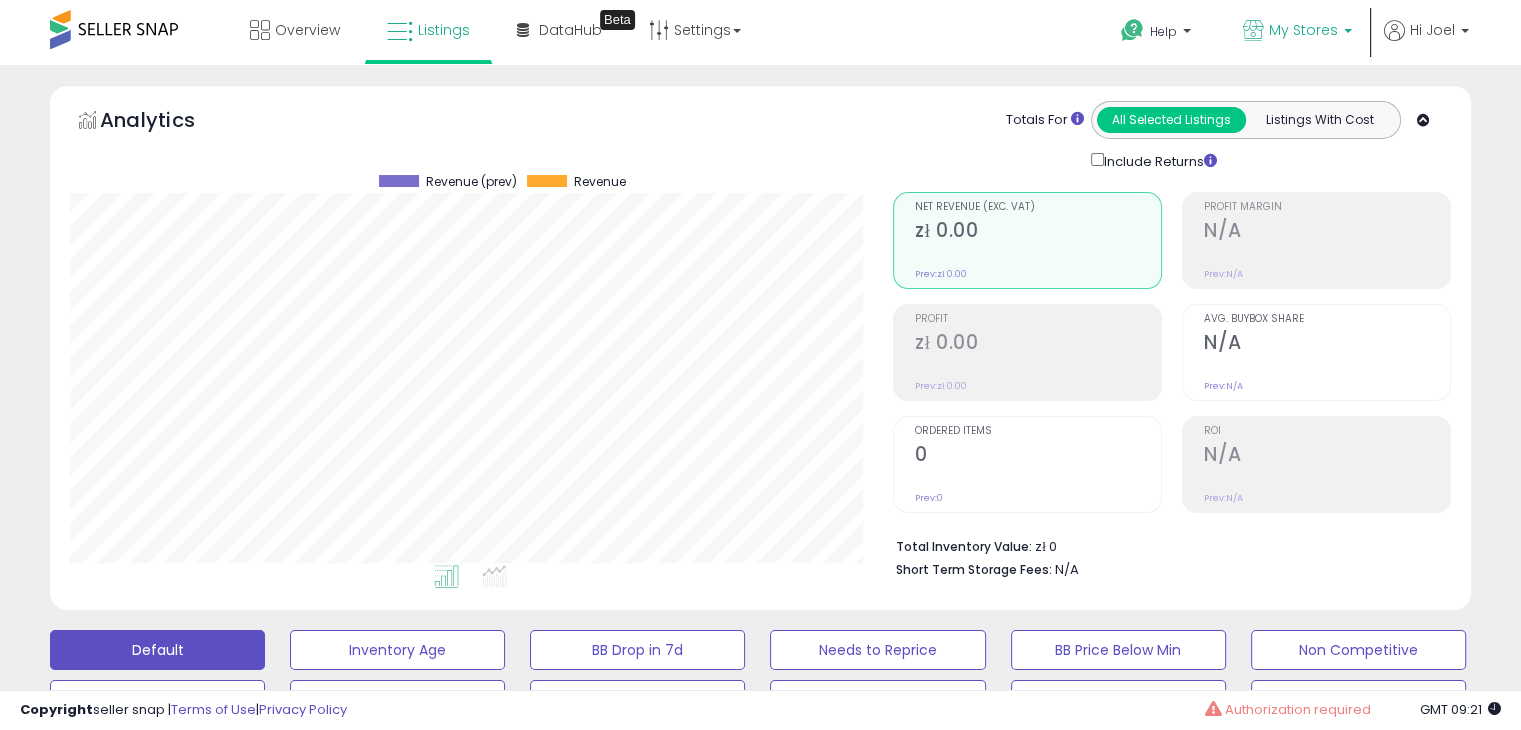 click at bounding box center (1348, 36) 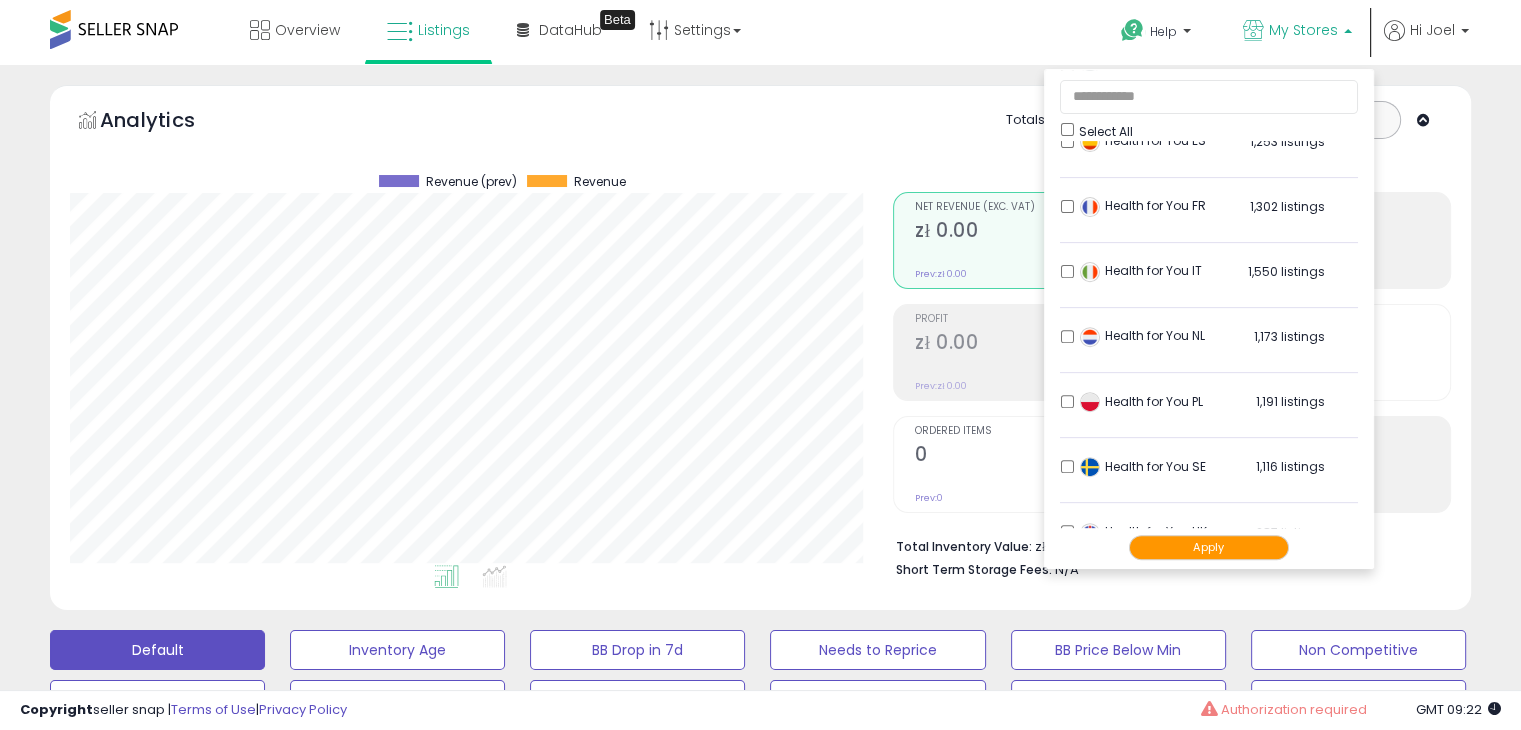scroll, scrollTop: 751, scrollLeft: 0, axis: vertical 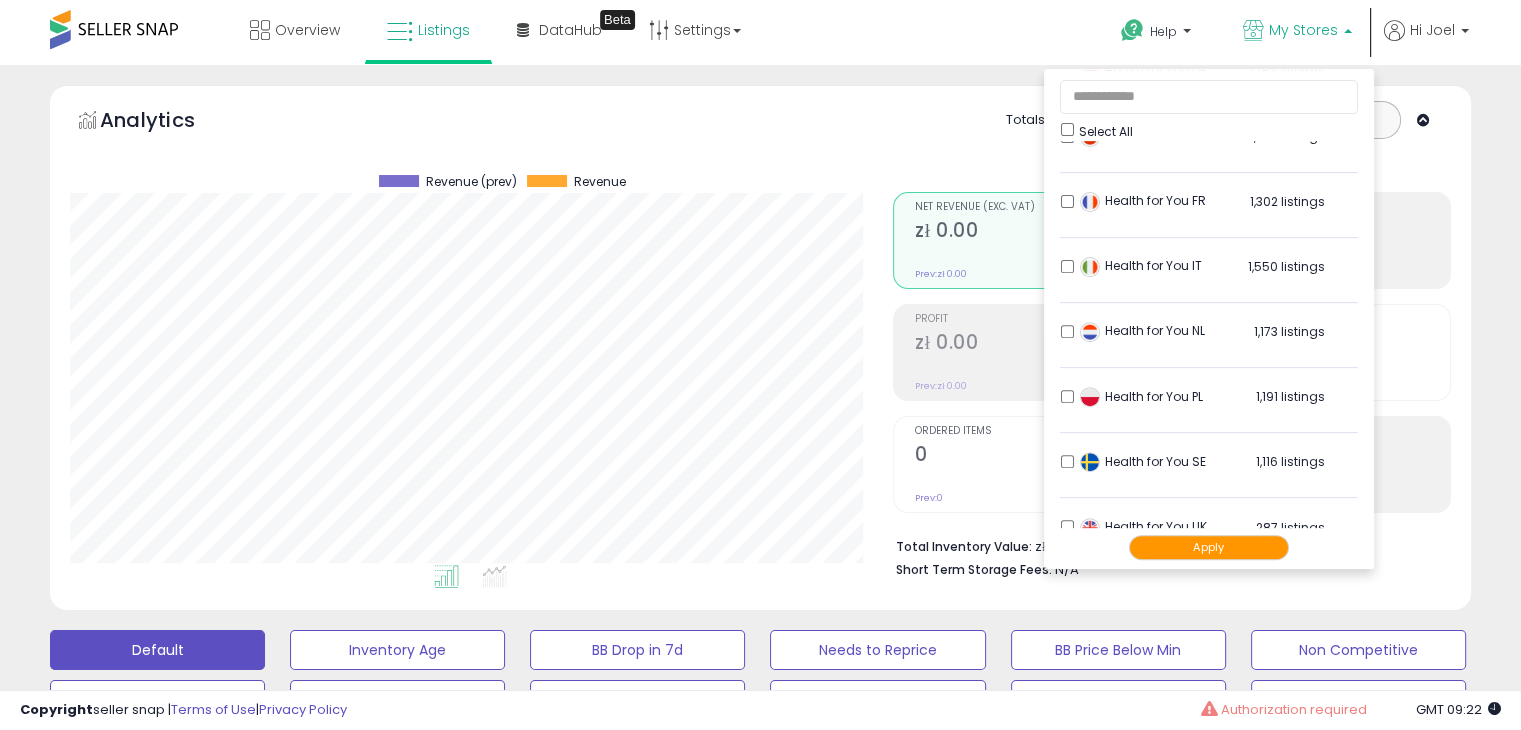 click on "**********" at bounding box center [760, 722] 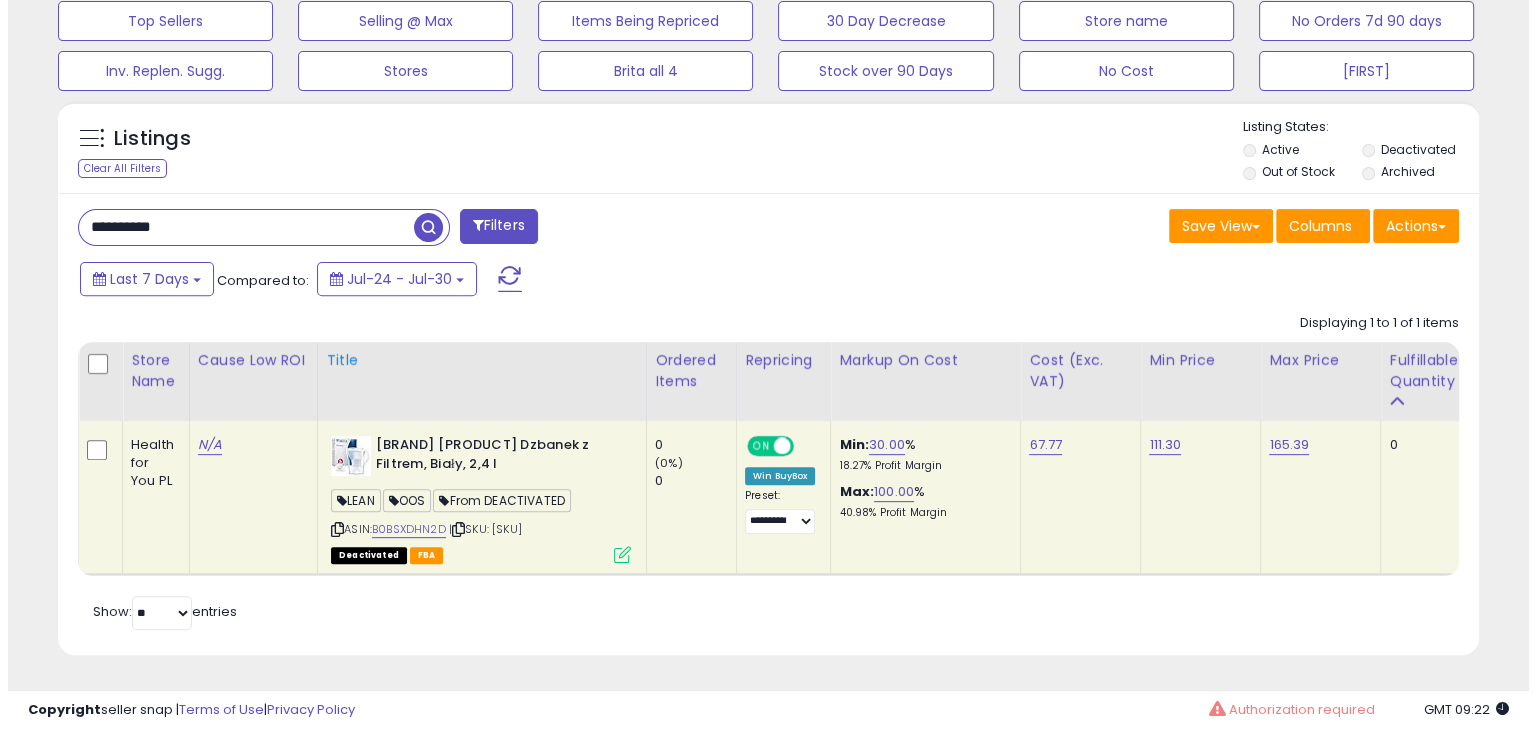 scroll, scrollTop: 707, scrollLeft: 0, axis: vertical 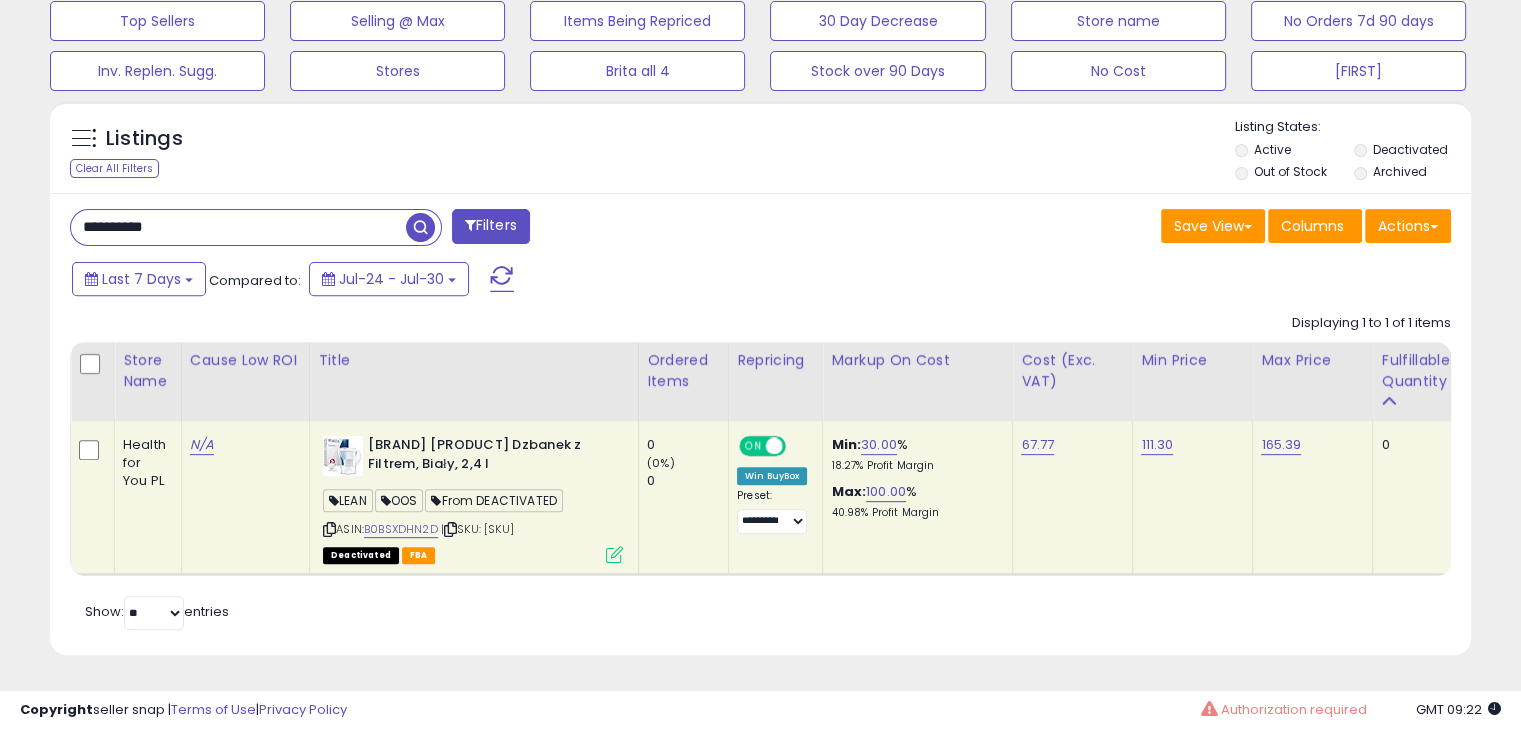 click at bounding box center (614, 554) 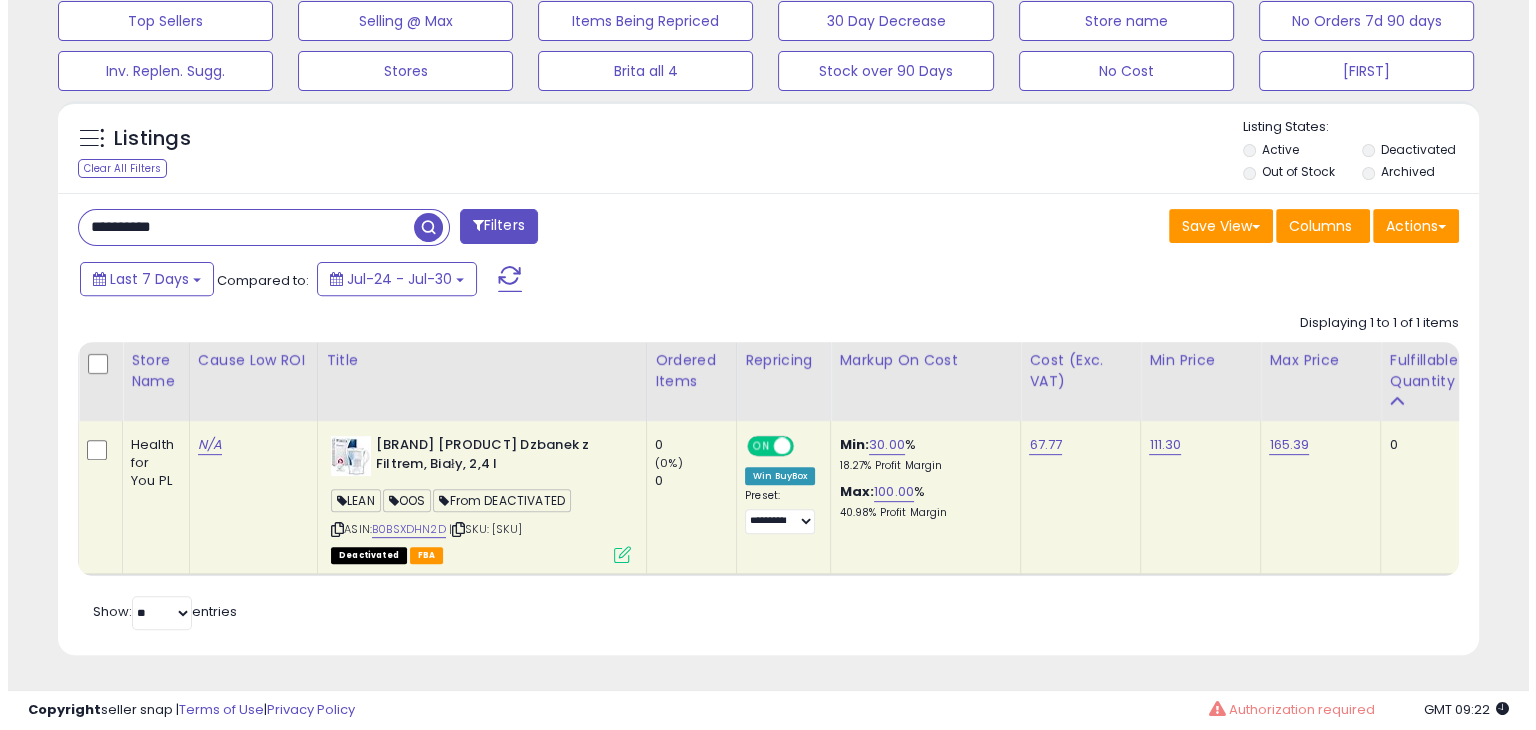 scroll, scrollTop: 999589, scrollLeft: 999168, axis: both 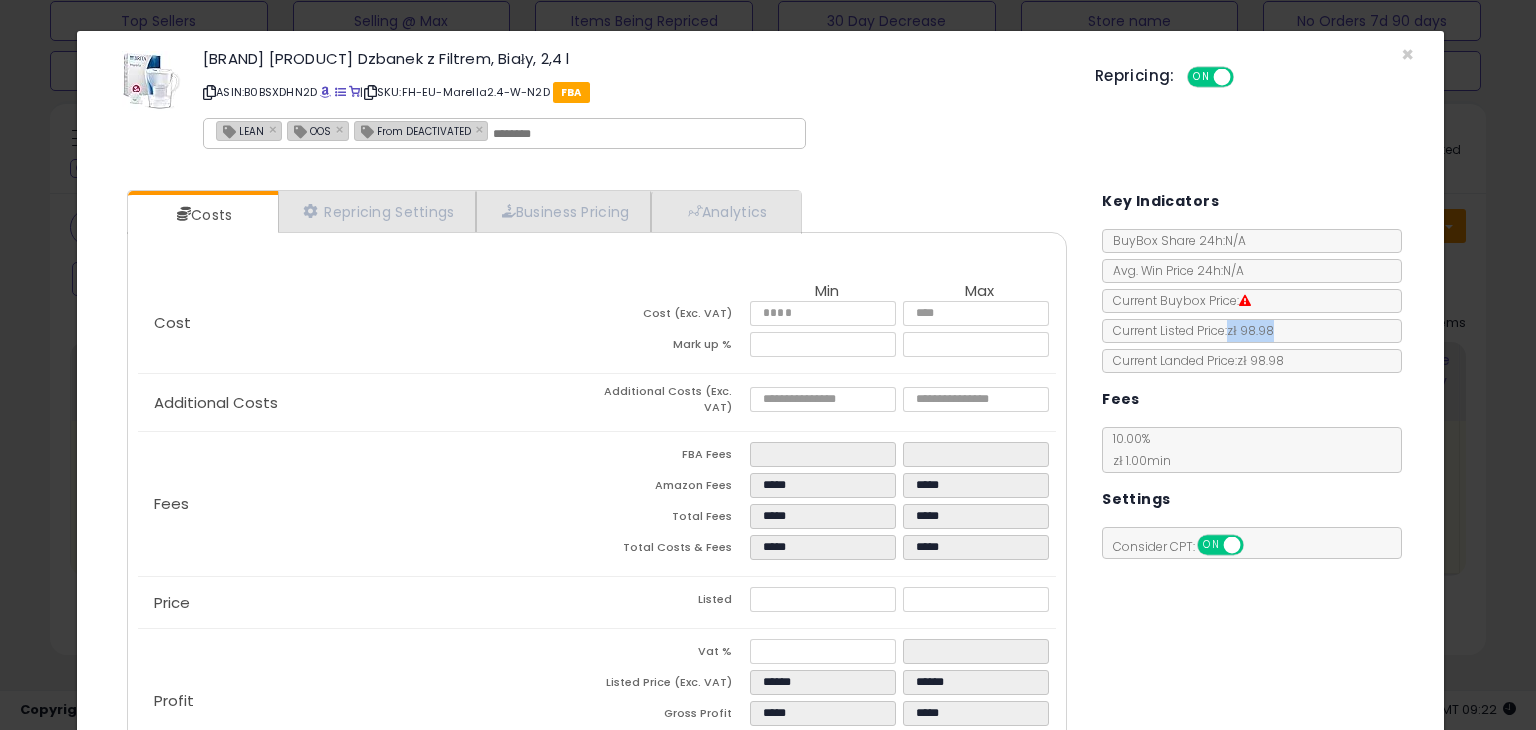 copy on "zł 98.98" 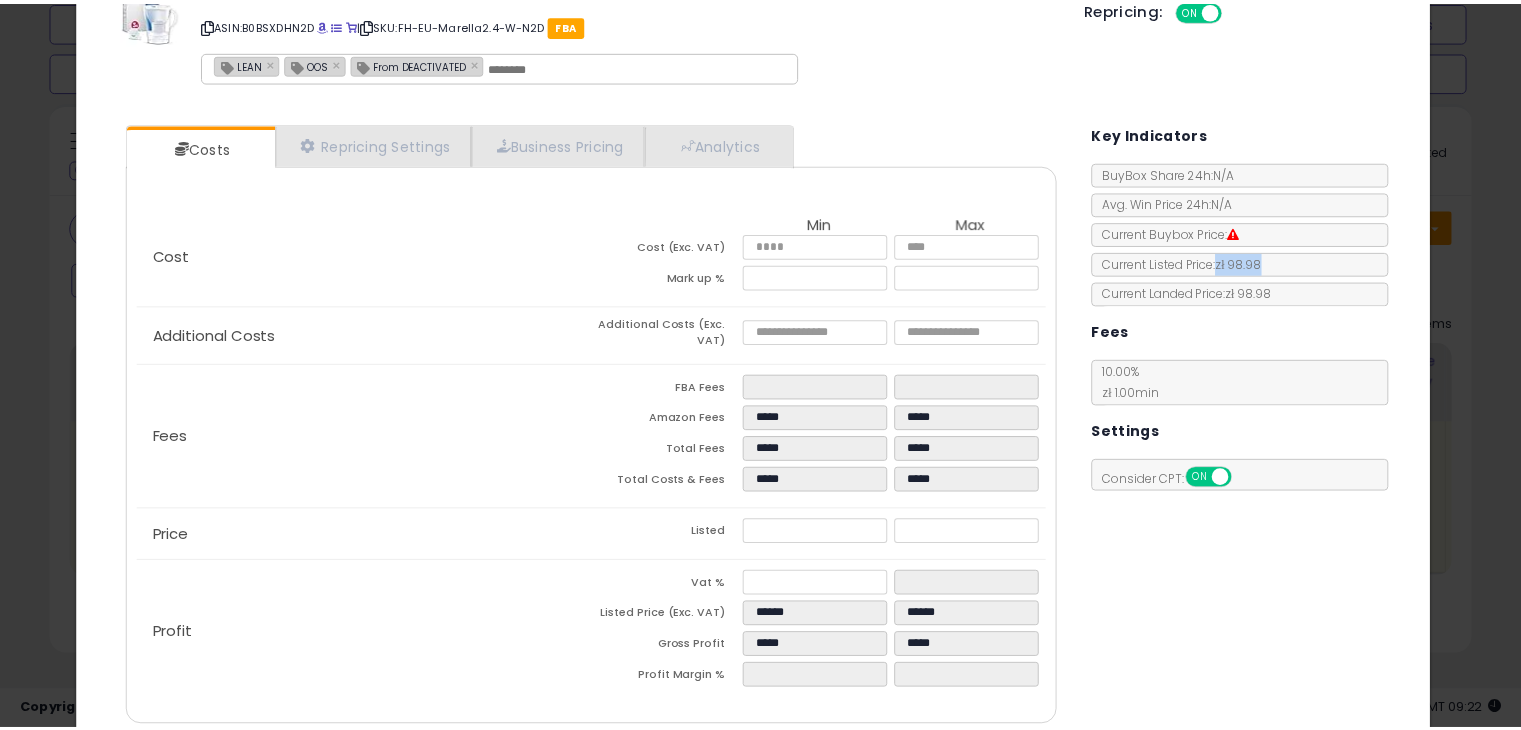 scroll, scrollTop: 147, scrollLeft: 0, axis: vertical 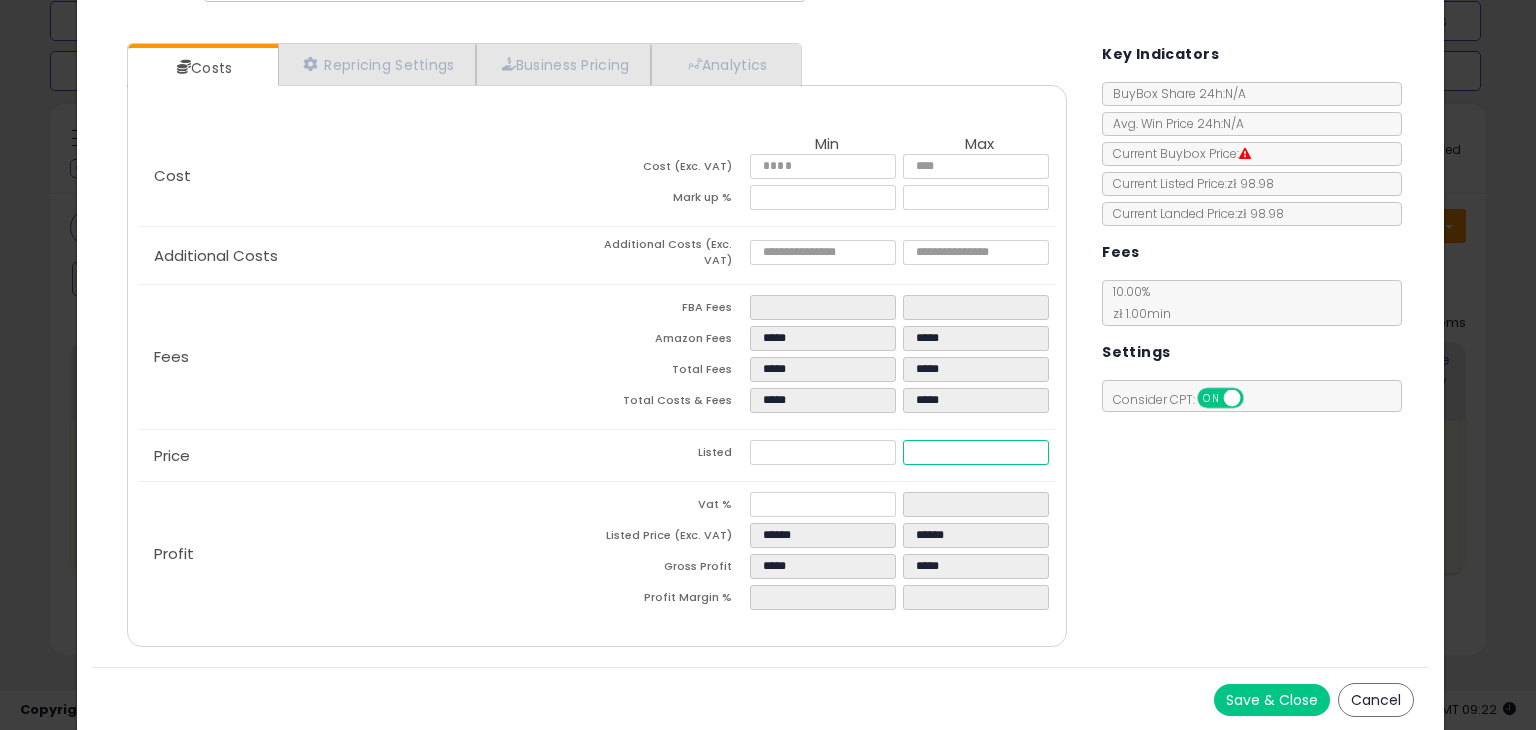 click on "******" at bounding box center (975, 452) 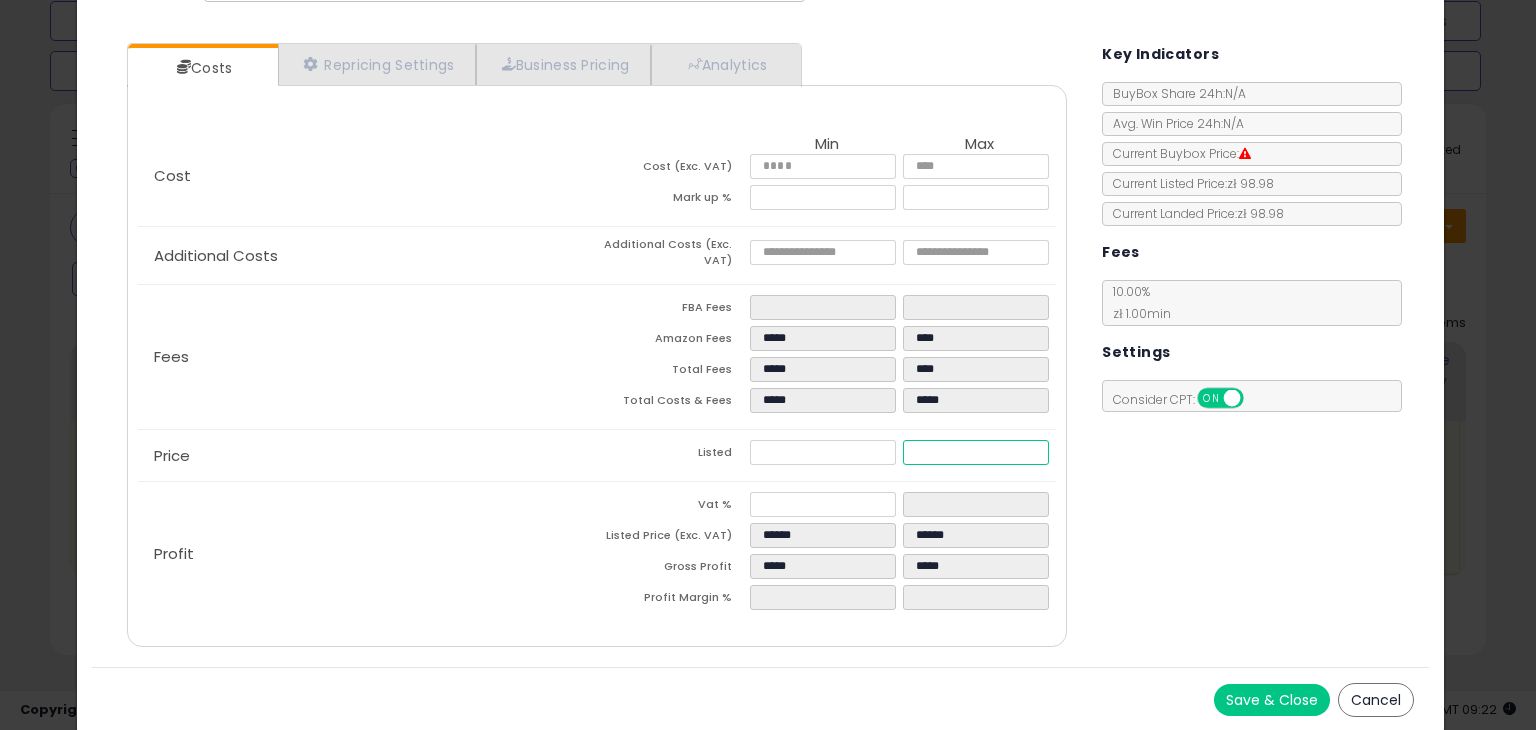type on "*****" 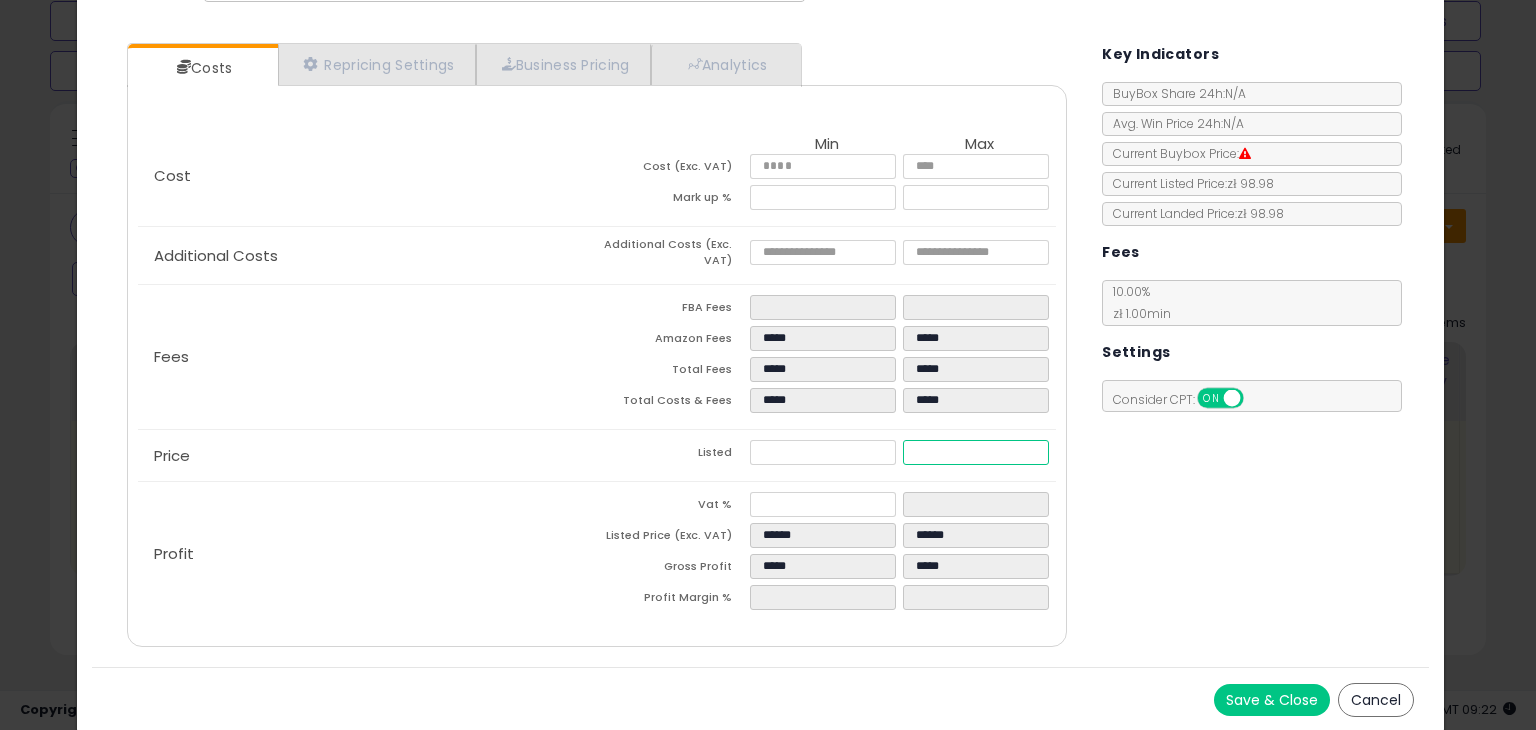 type on "****" 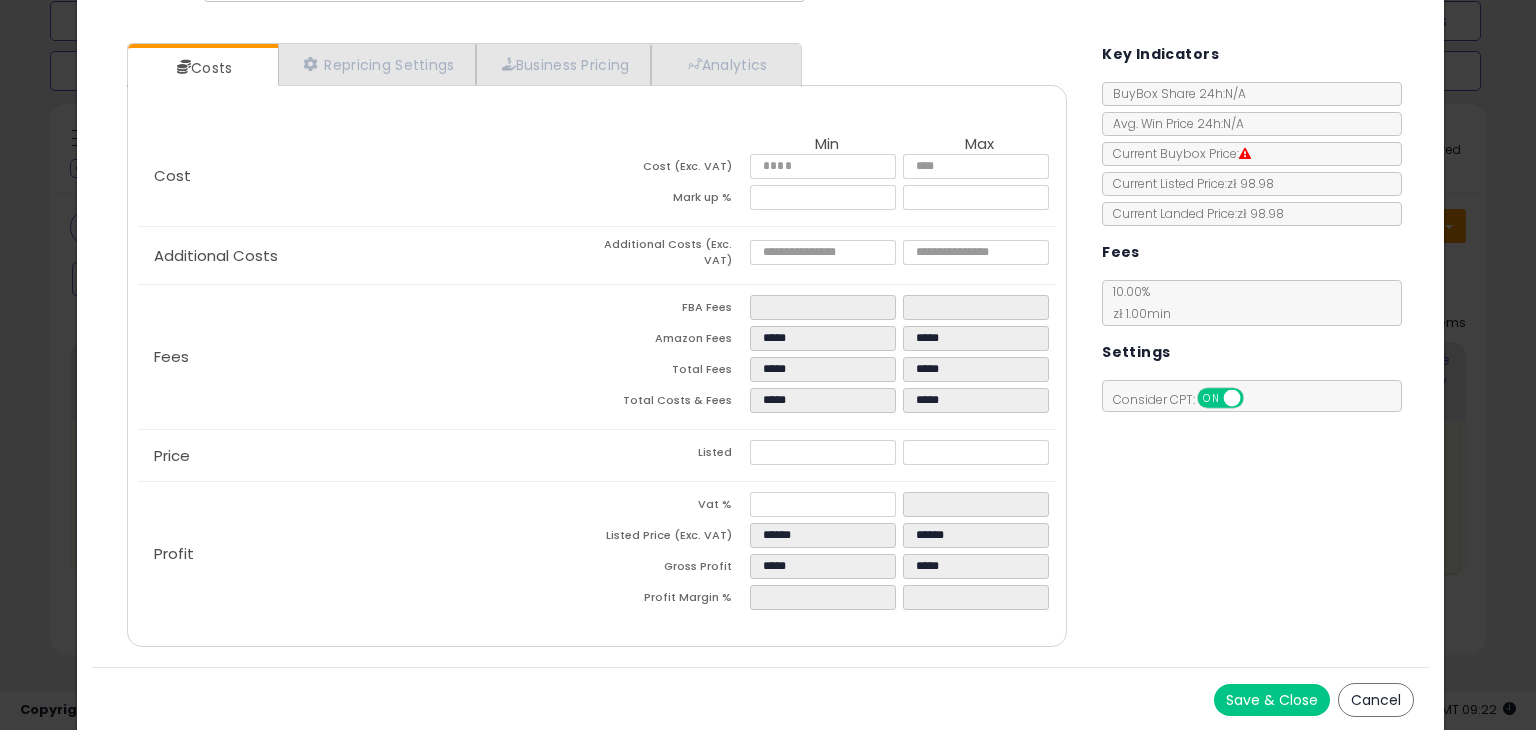 type on "*****" 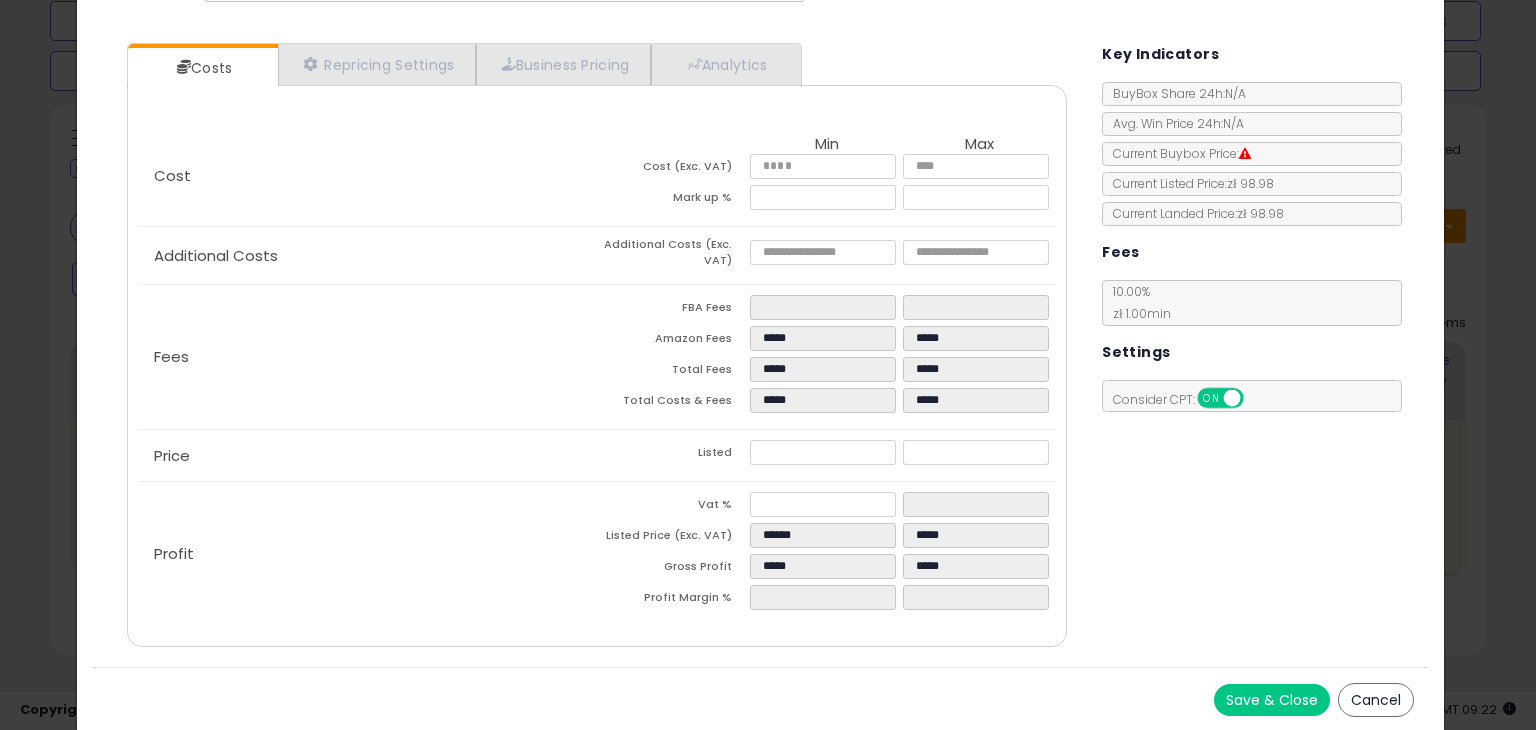 type on "****" 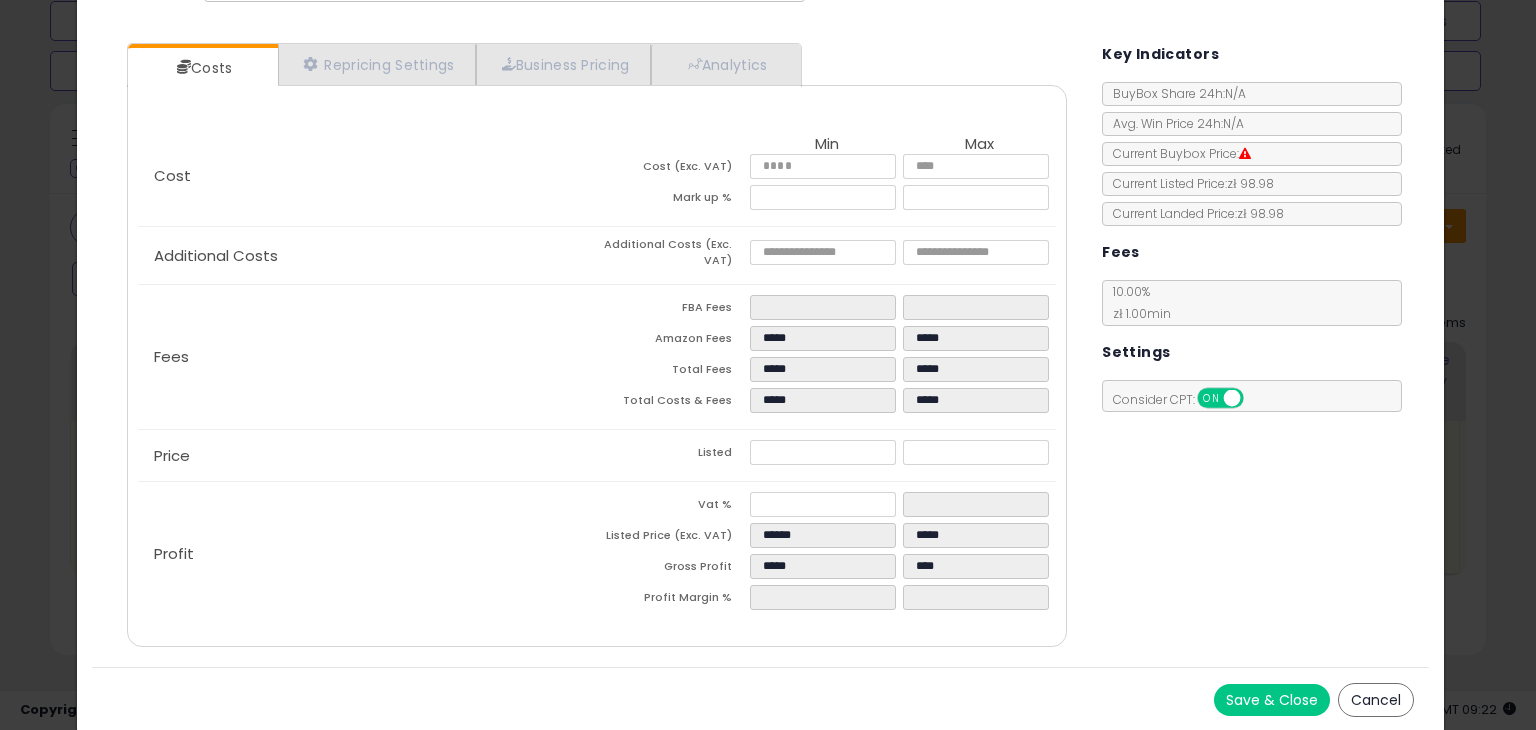 click on "Costs
Repricing Settings
Business Pricing
Analytics
Cost" at bounding box center [760, 347] 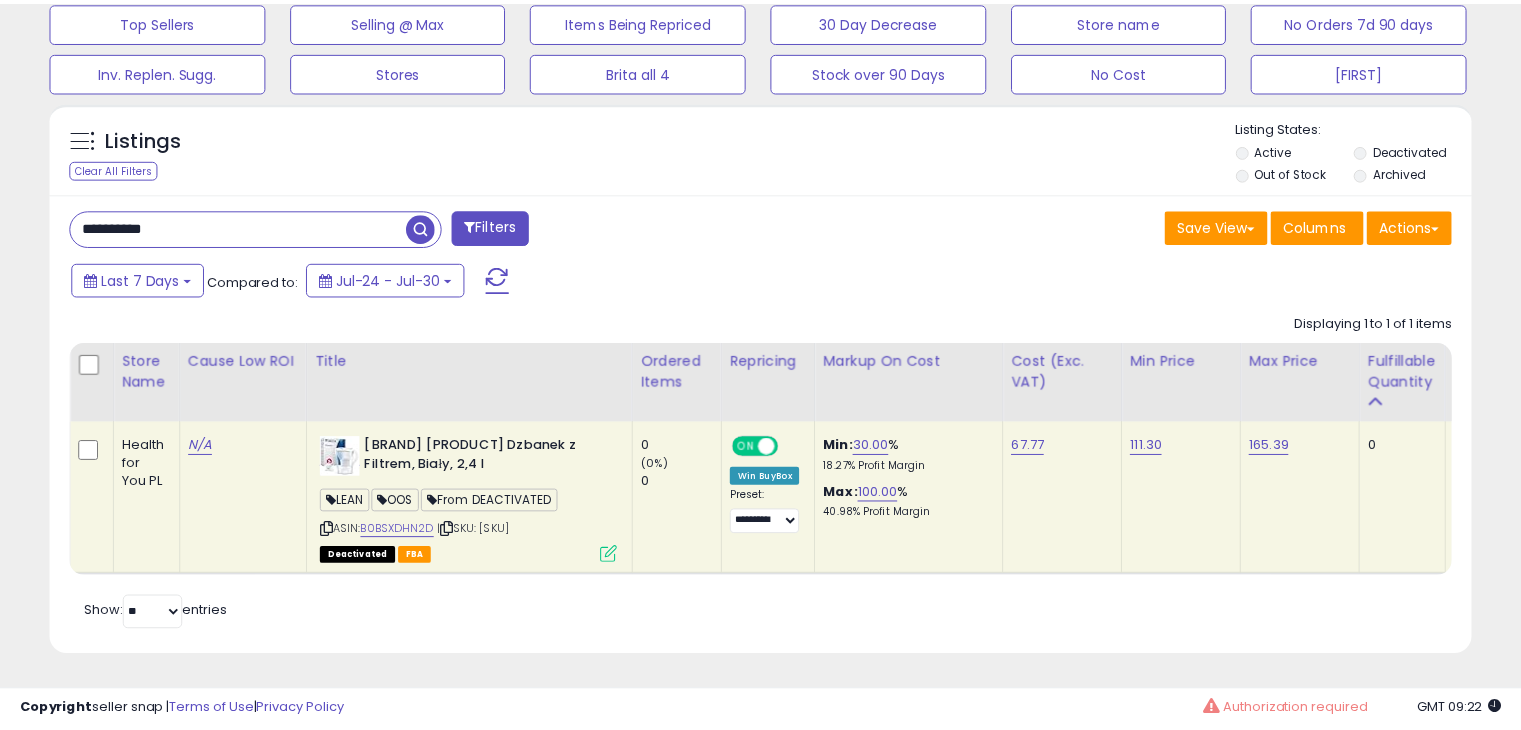 scroll, scrollTop: 409, scrollLeft: 822, axis: both 